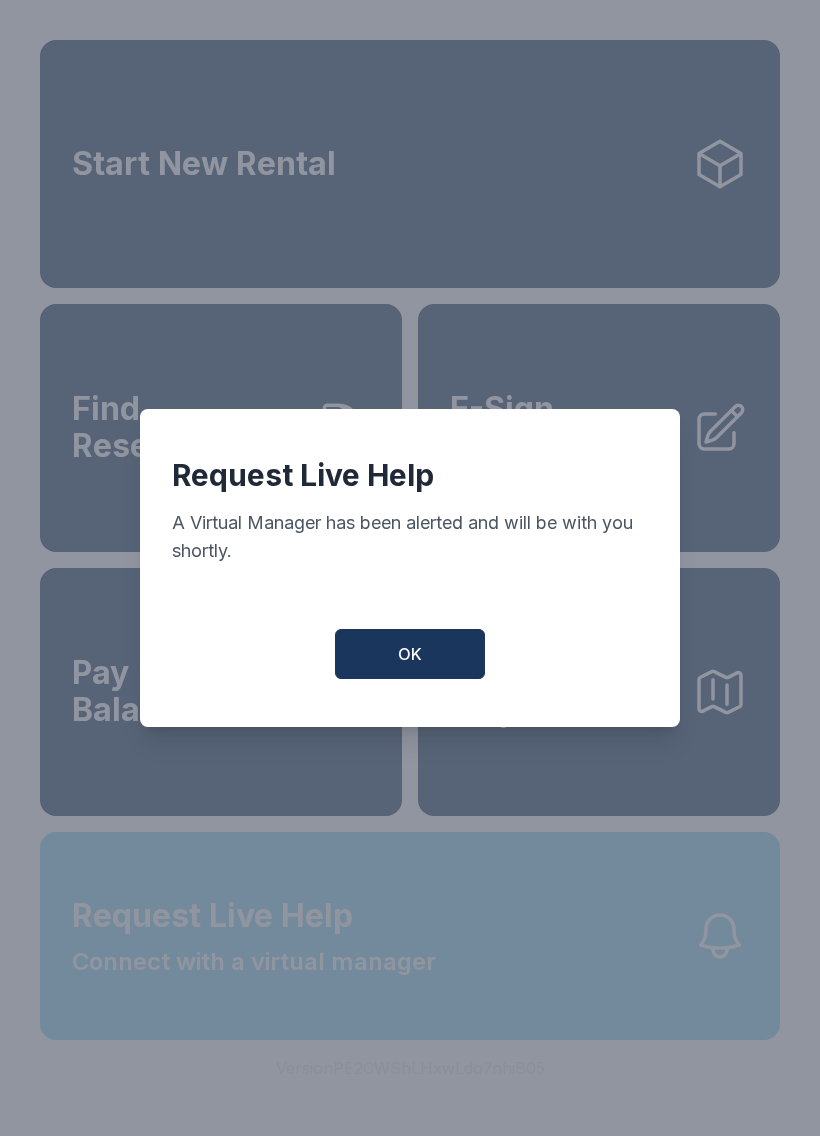 scroll, scrollTop: 0, scrollLeft: 0, axis: both 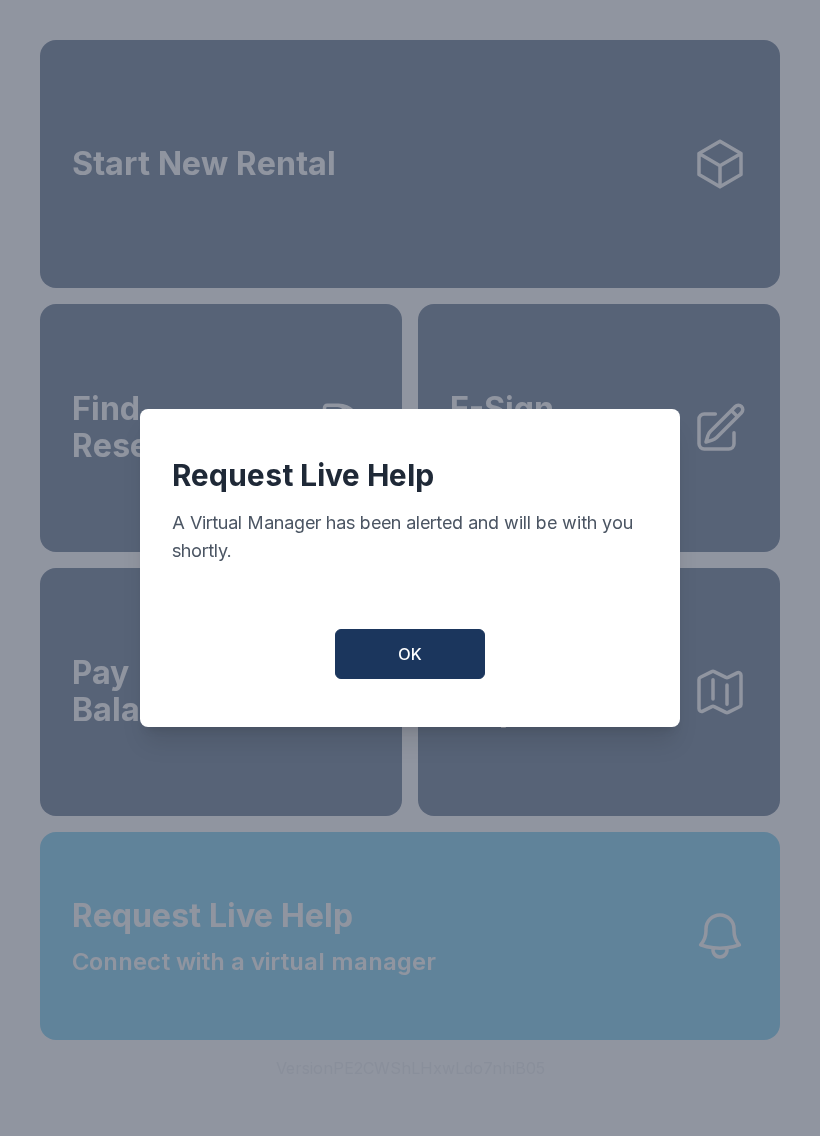 click on "OK" at bounding box center (410, 654) 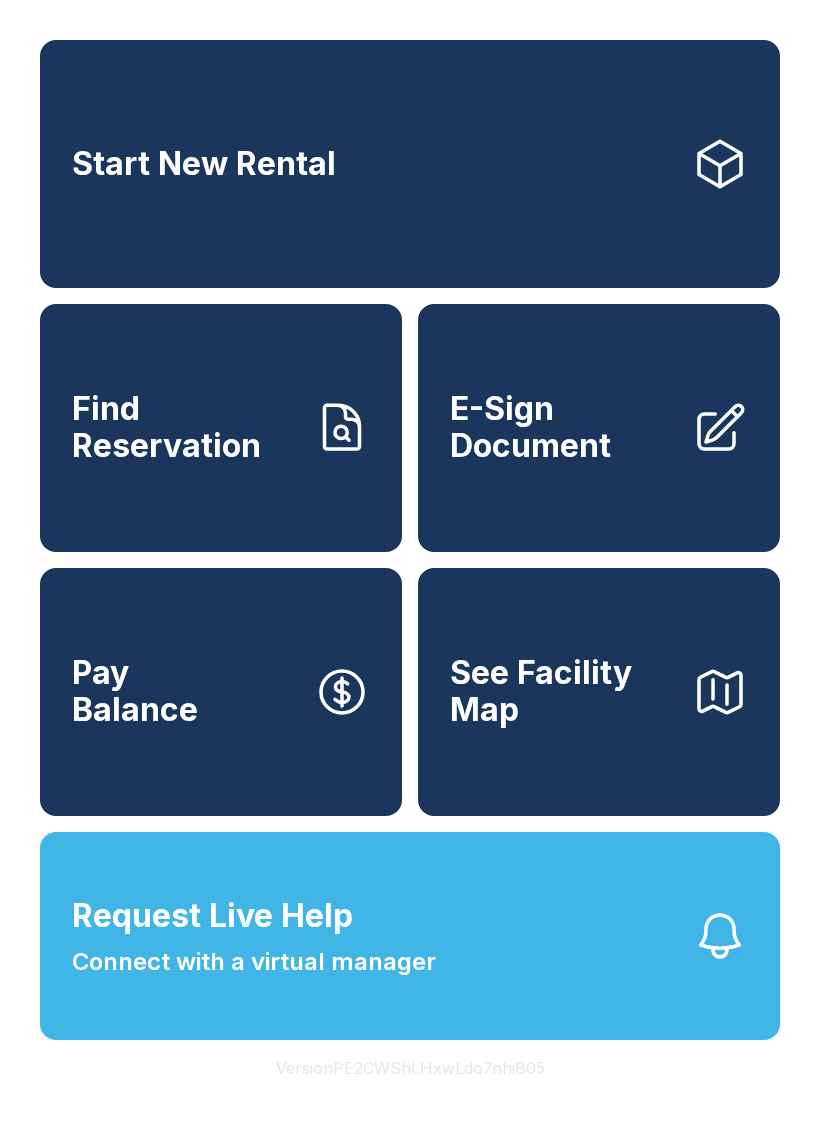 click on "Request Live Help Connect with a virtual manager" at bounding box center (254, 936) 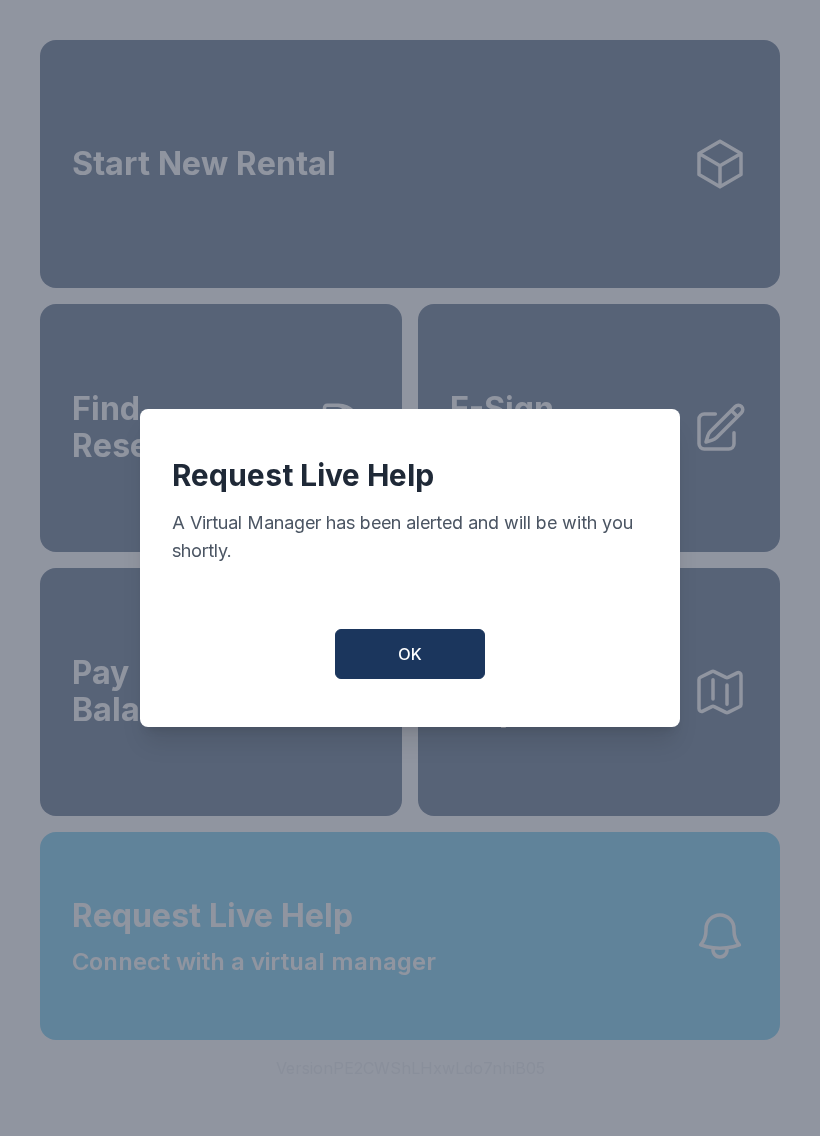 click on "OK" at bounding box center [410, 654] 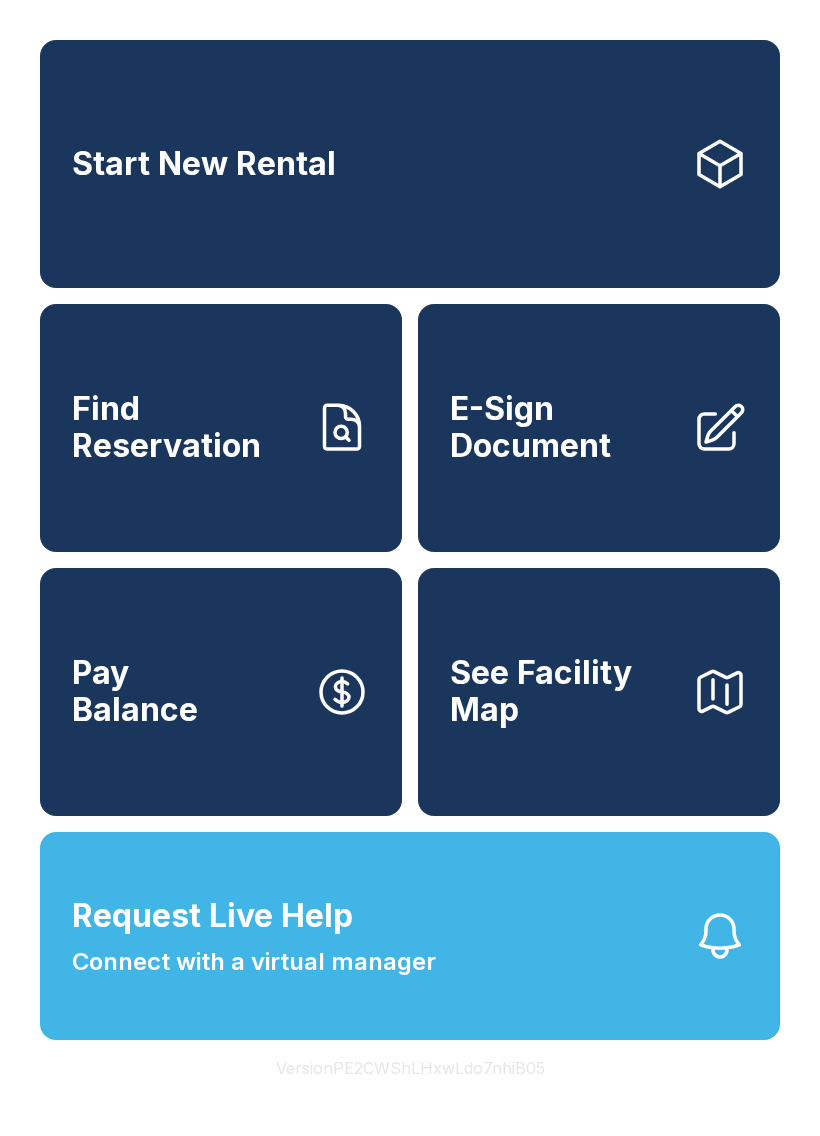 click on "Request Live Help Connect with a virtual manager" at bounding box center [410, 936] 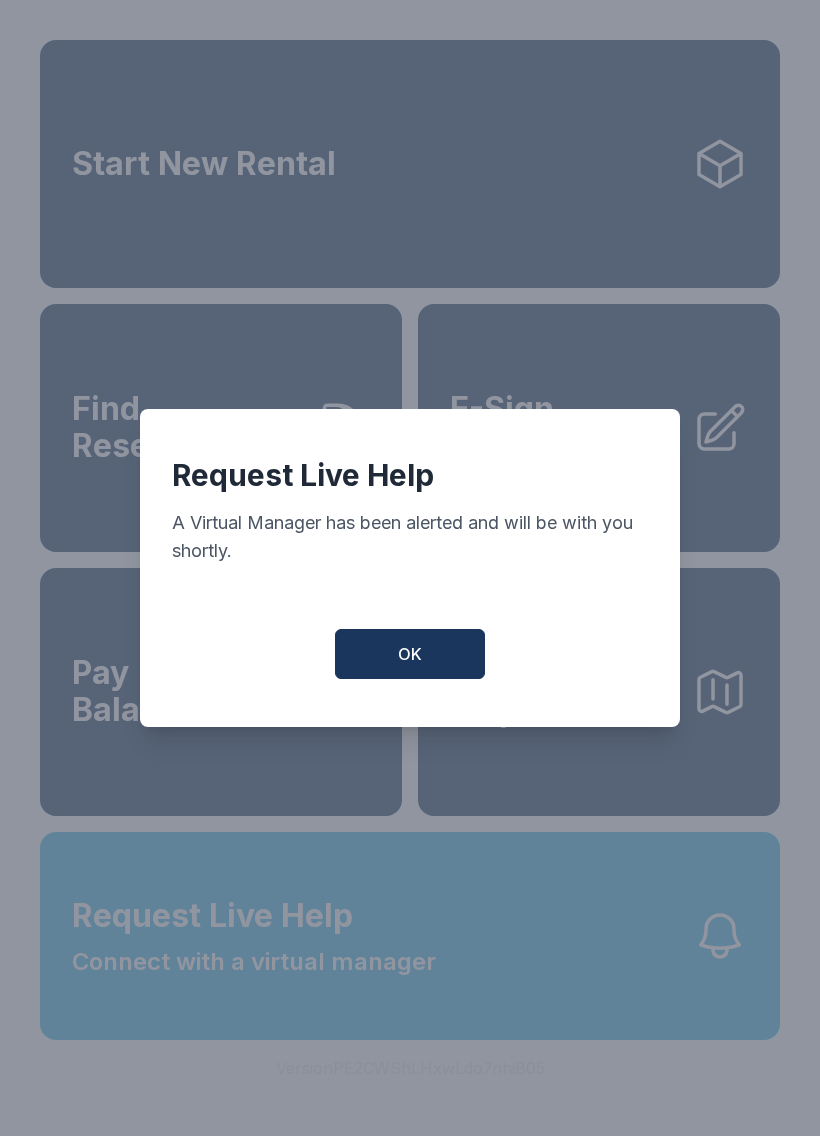 click on "OK" at bounding box center (410, 654) 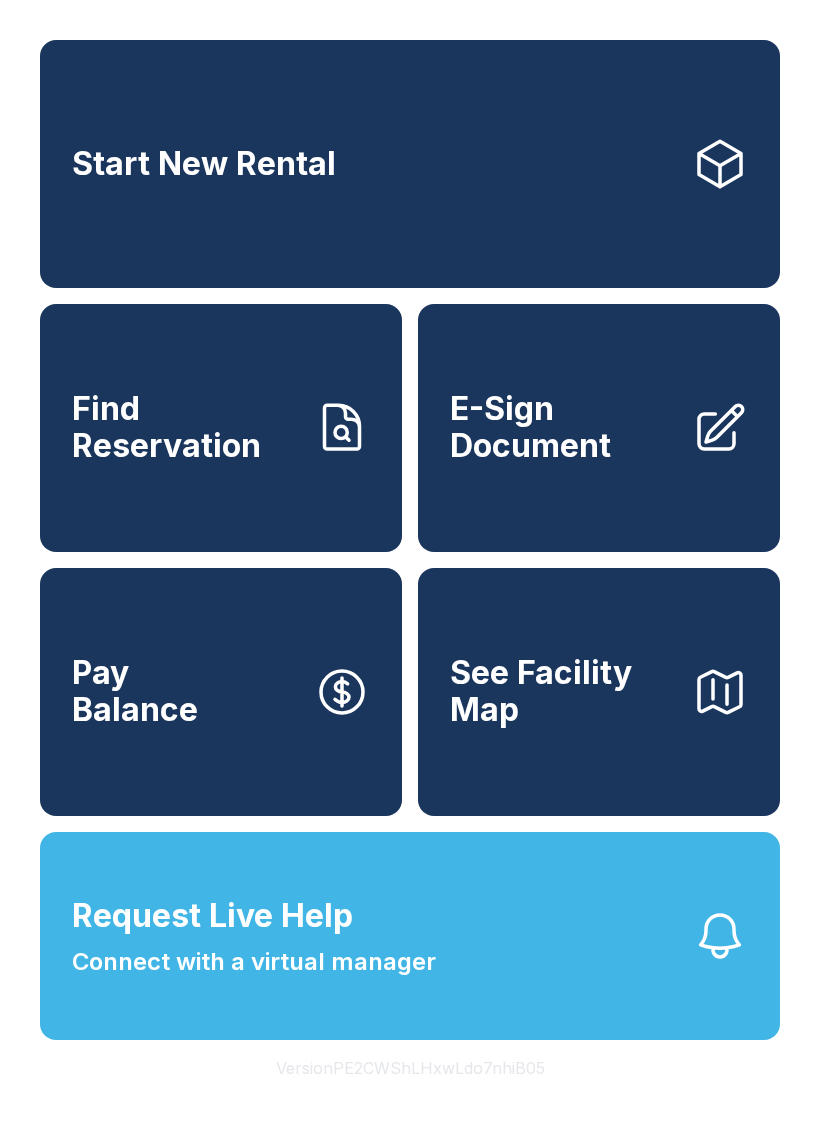 click on "E-Sign Document" at bounding box center (563, 427) 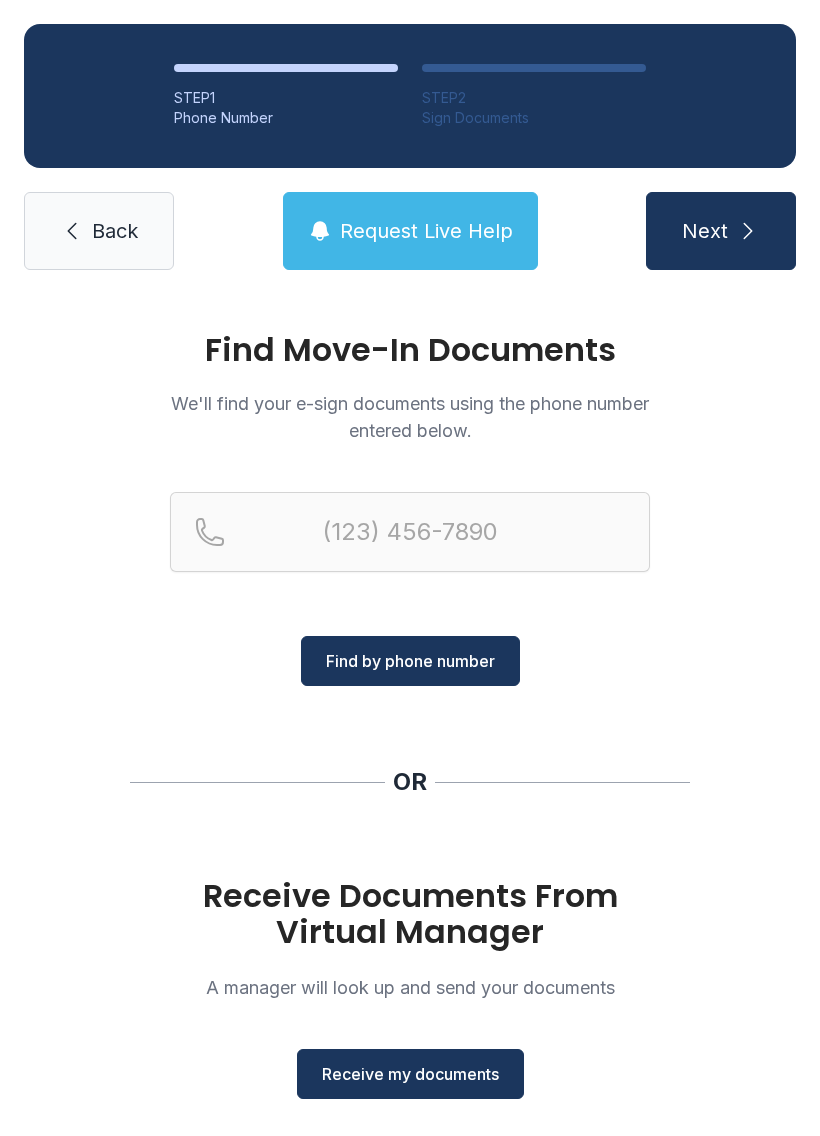 click on "Request Live Help" at bounding box center [426, 231] 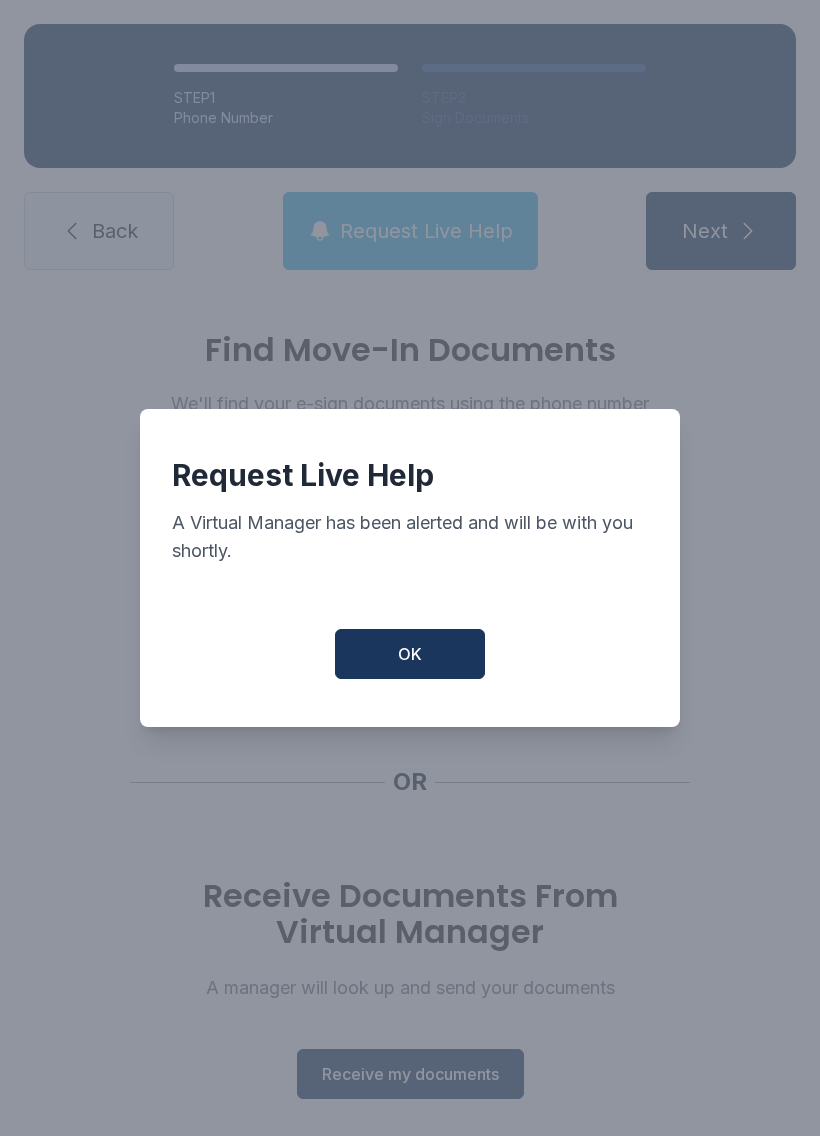 click on "OK" at bounding box center (410, 654) 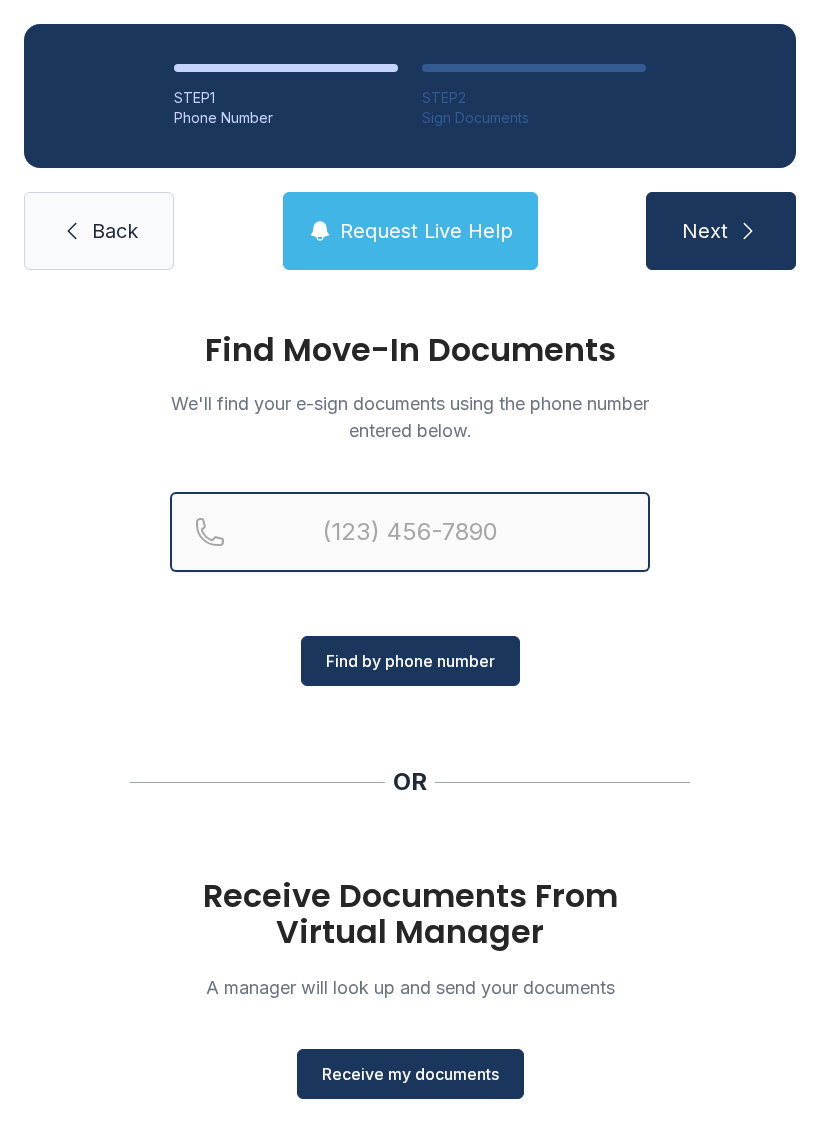 click at bounding box center [410, 532] 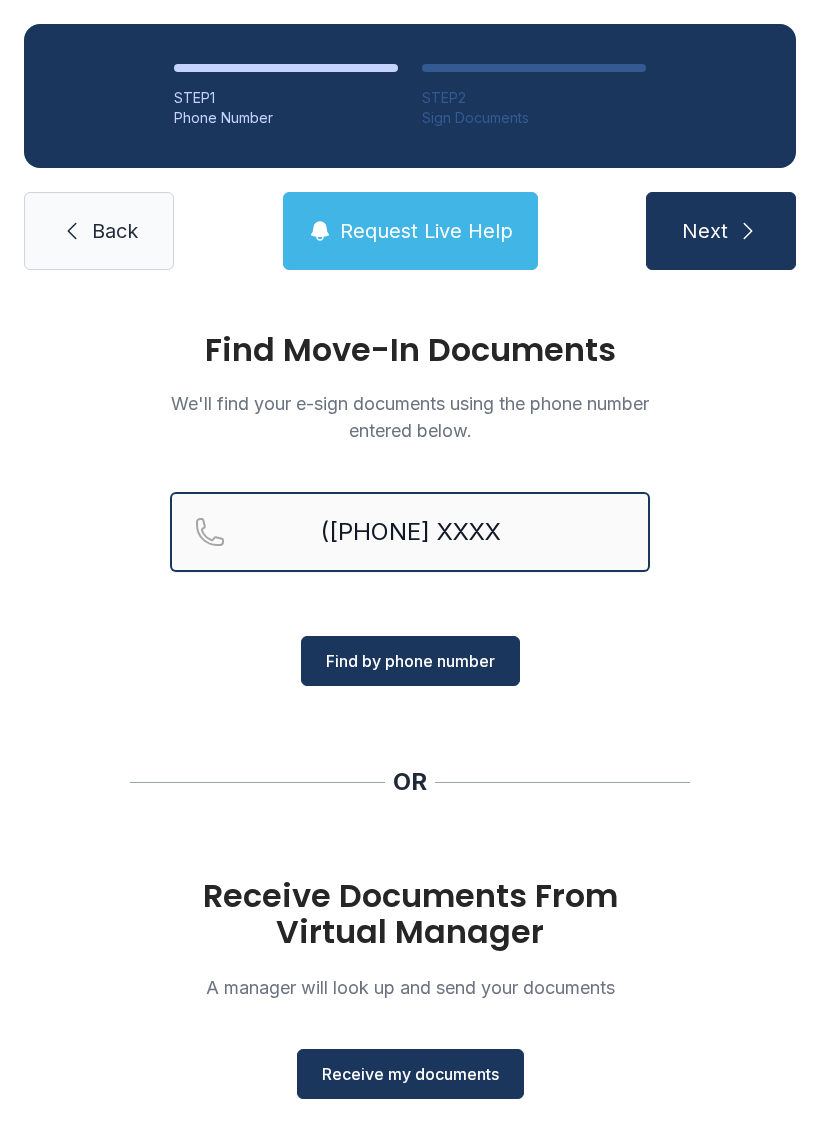 type on "([PHONE] XXXX" 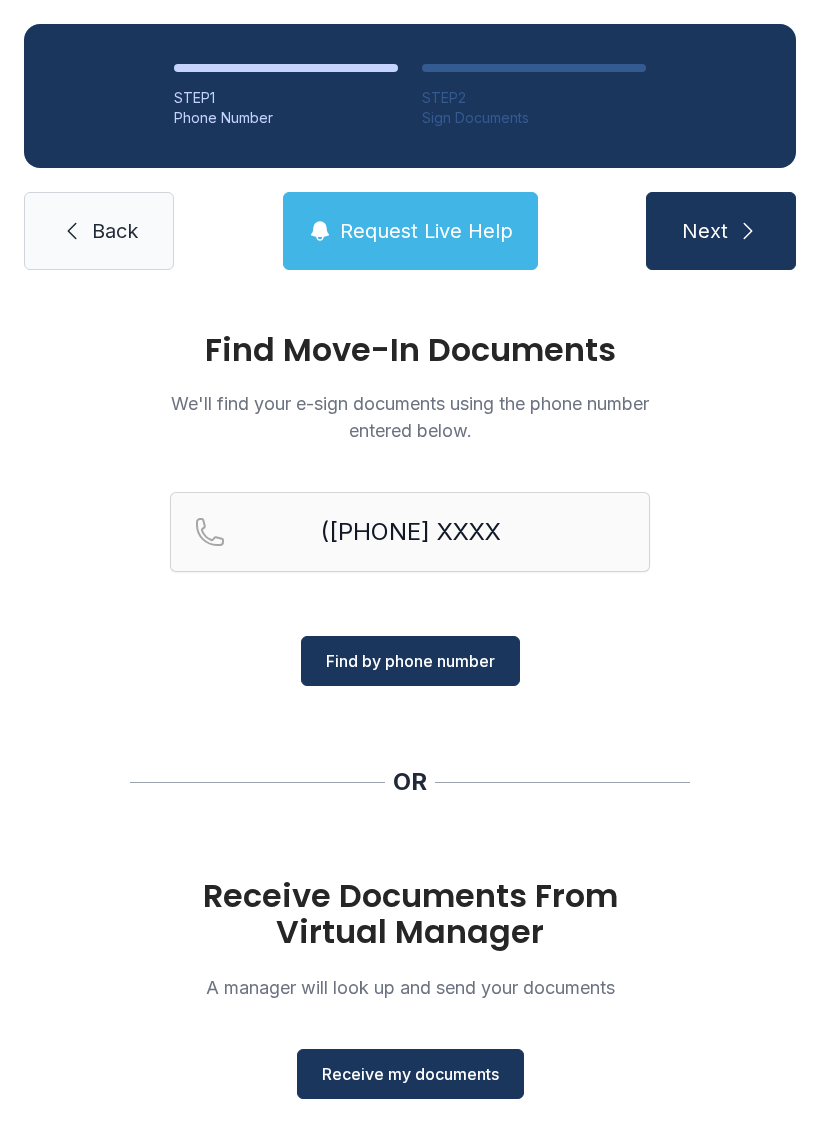 click on "Find by phone number" at bounding box center (410, 661) 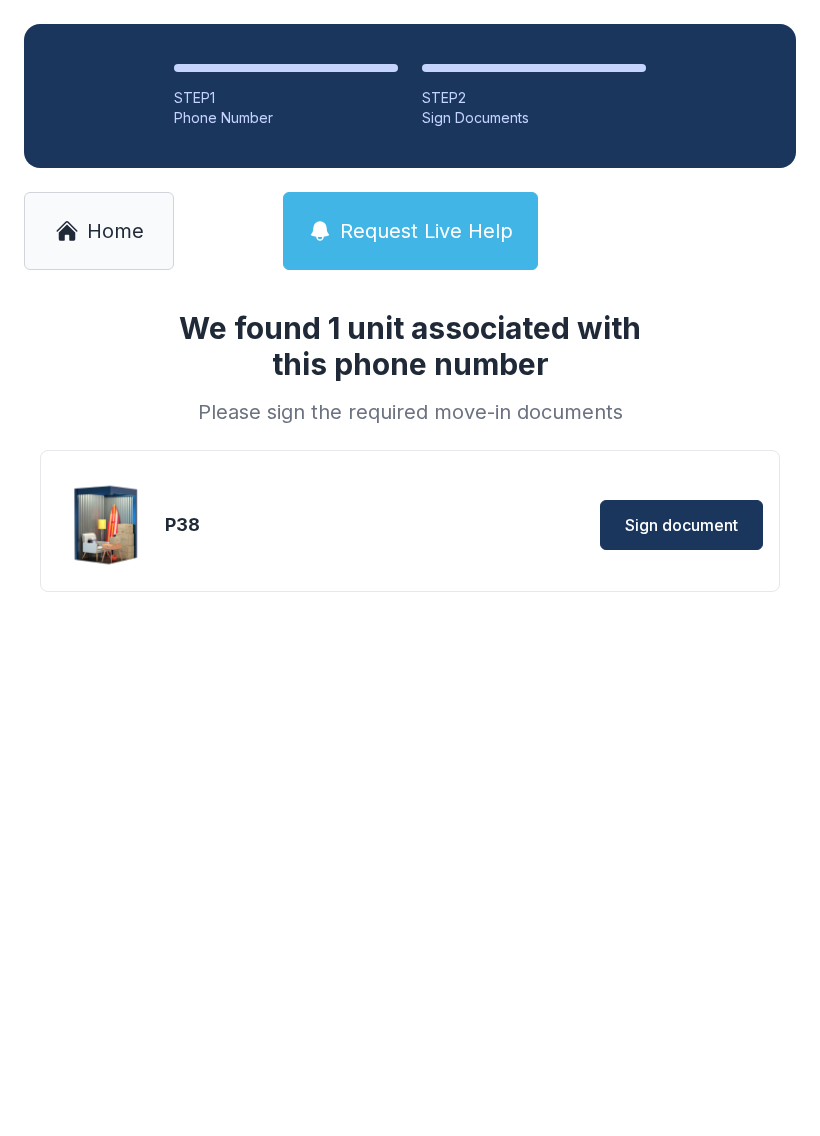 click on "Home" at bounding box center [99, 231] 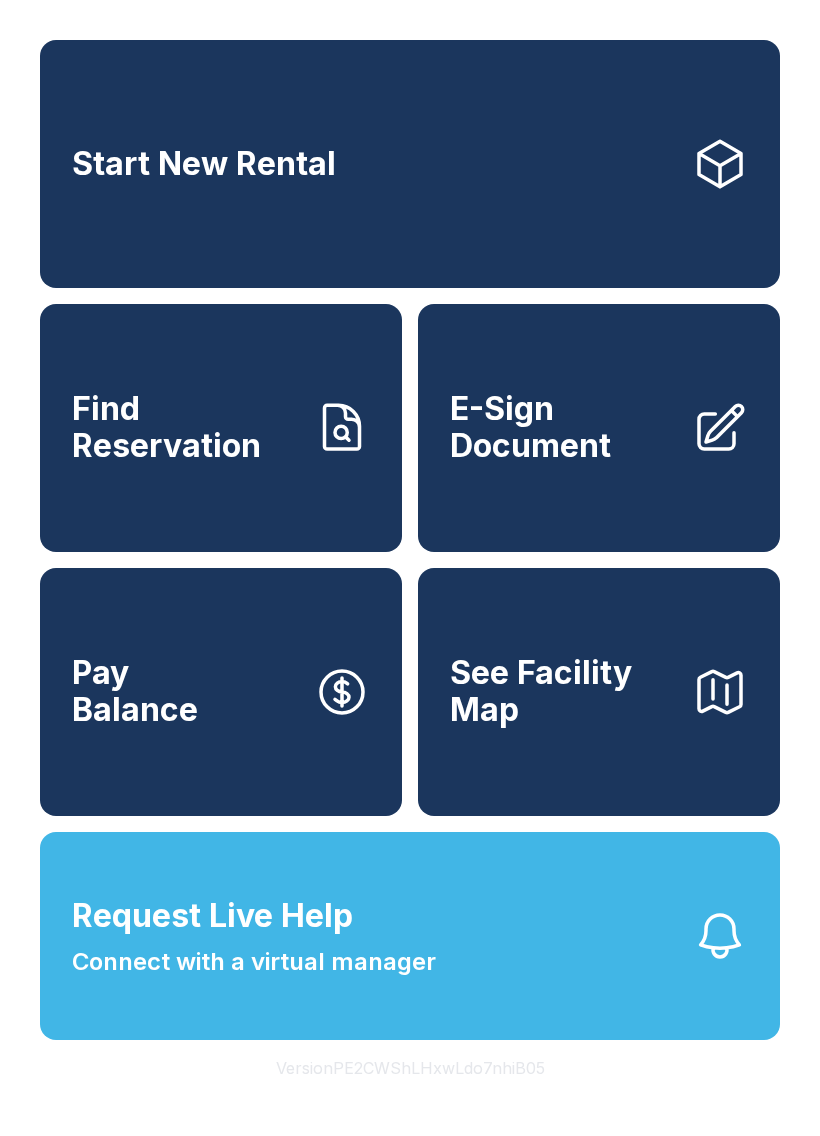 click on "E-Sign Document" at bounding box center (563, 427) 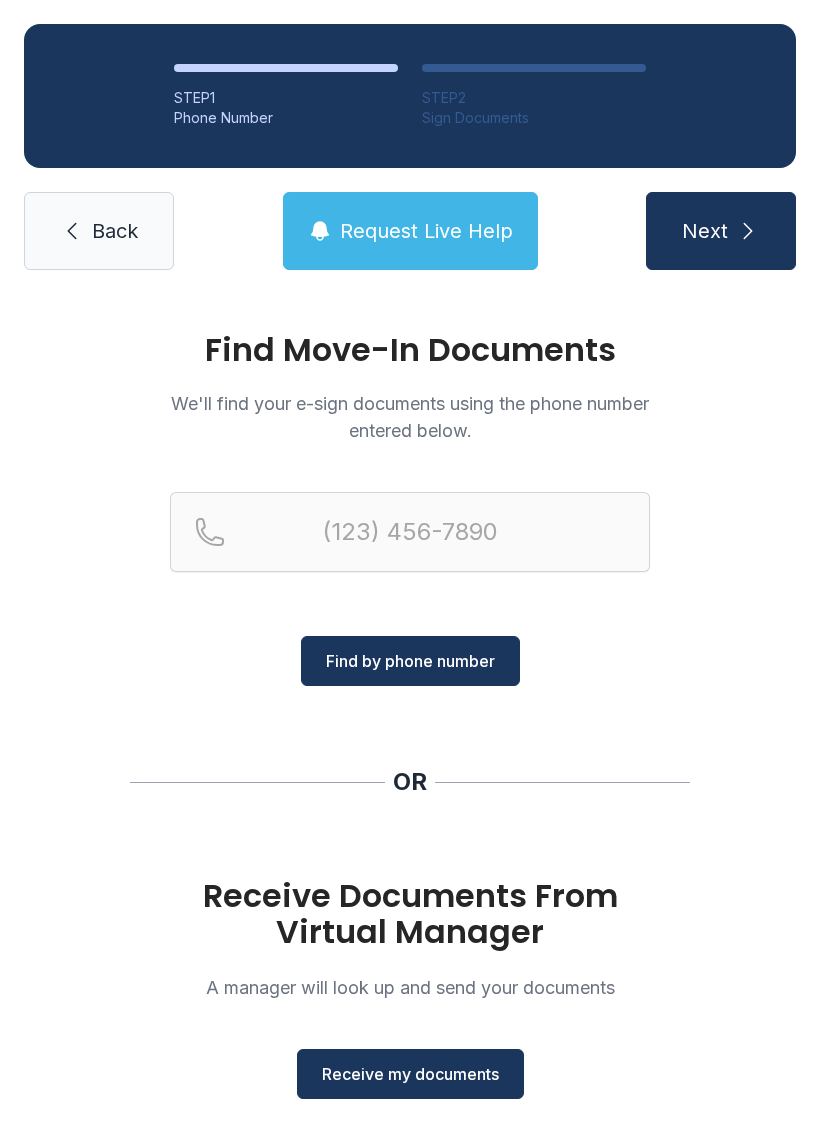 click on "Receive my documents" at bounding box center (410, 1074) 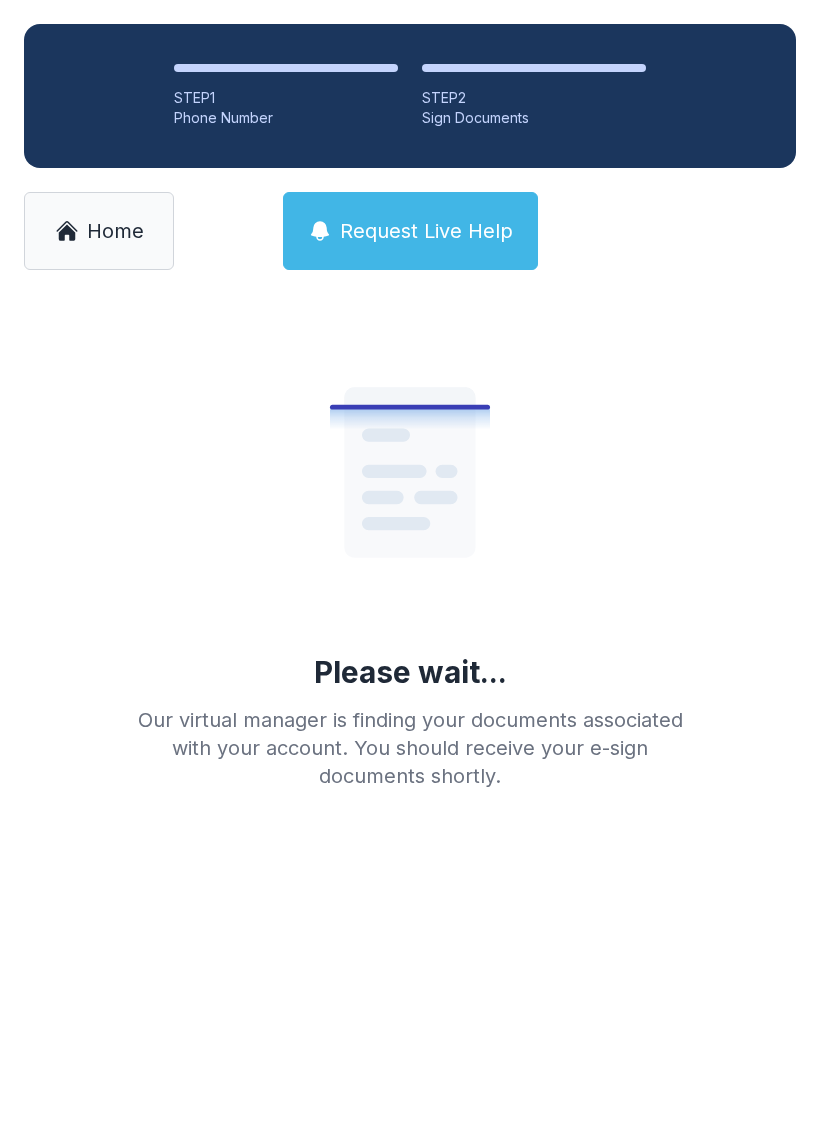 click on "Home" at bounding box center (115, 231) 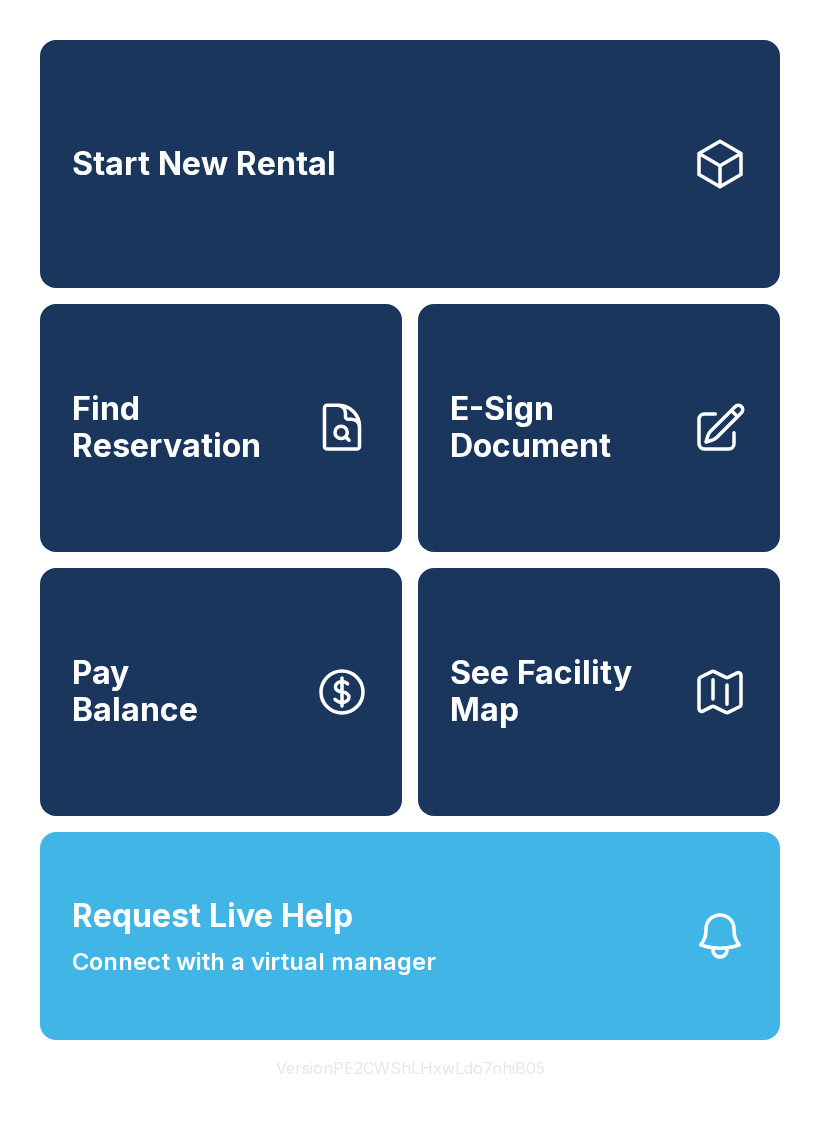 click on "E-Sign Document" at bounding box center (563, 427) 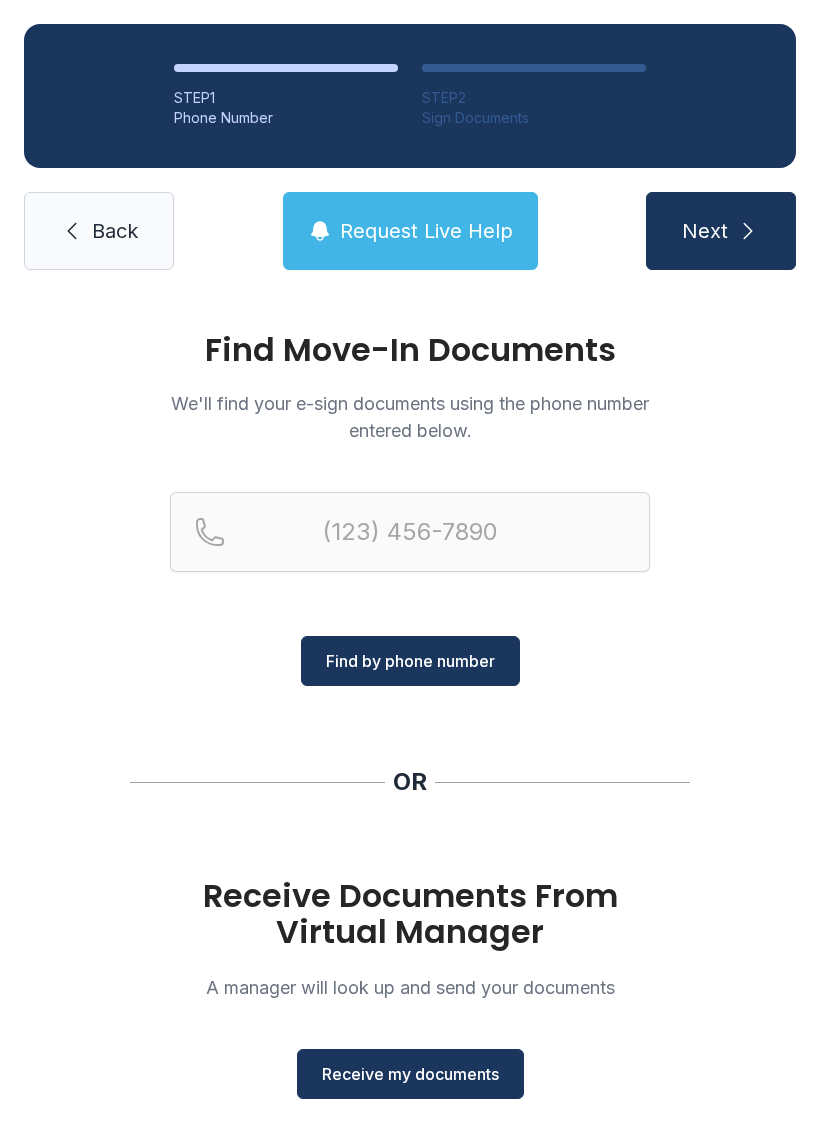 click on "Receive my documents" at bounding box center [410, 1074] 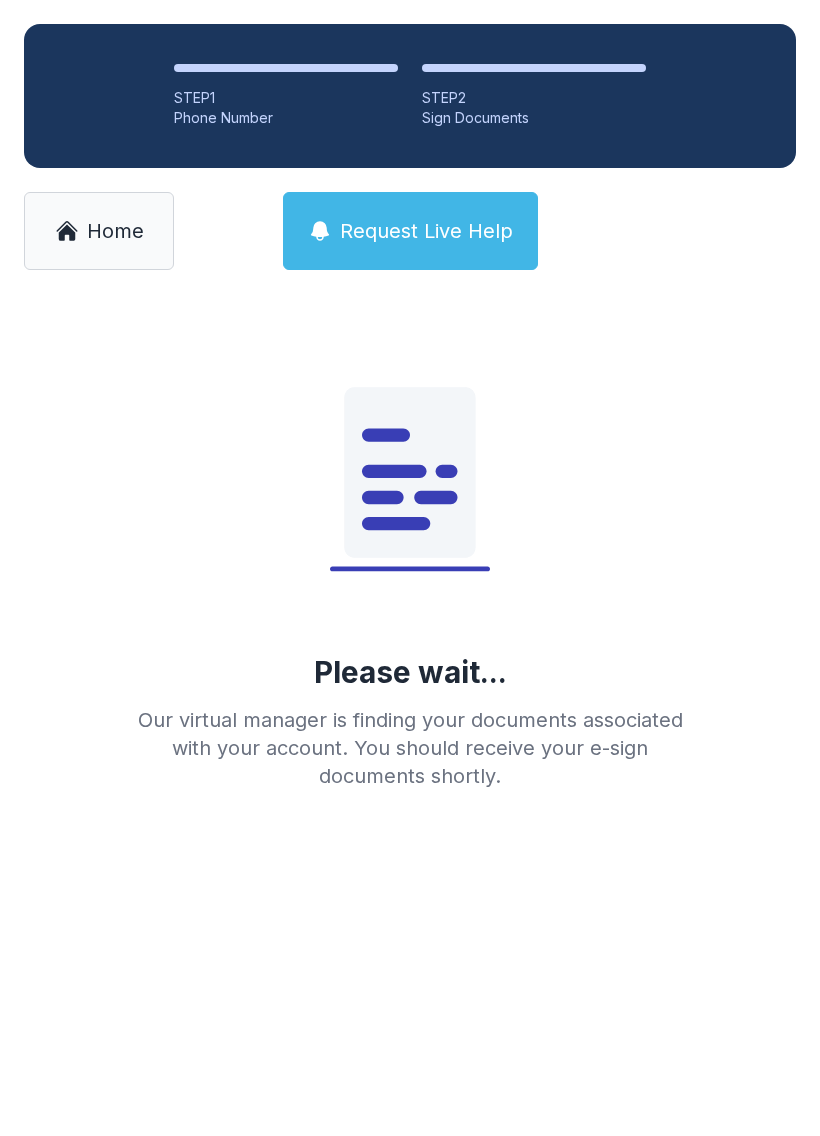 click on "Home" at bounding box center [115, 231] 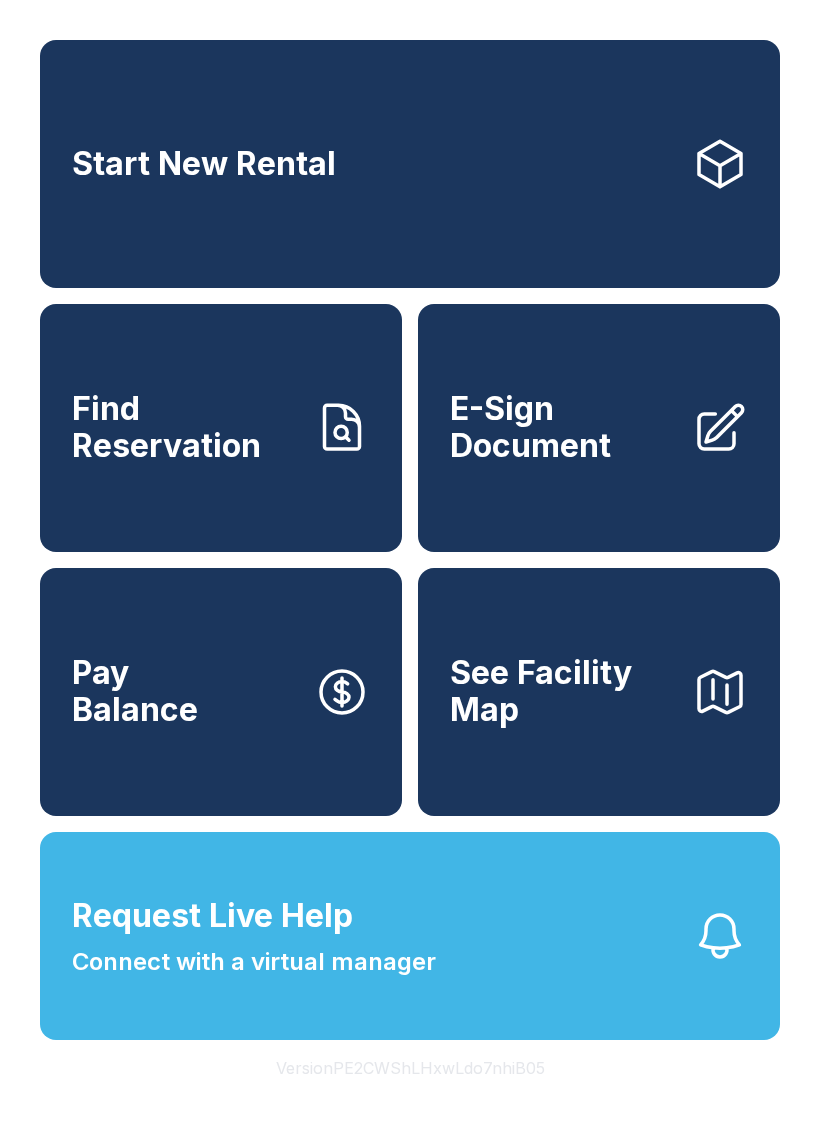 click on "E-Sign Document" at bounding box center (563, 427) 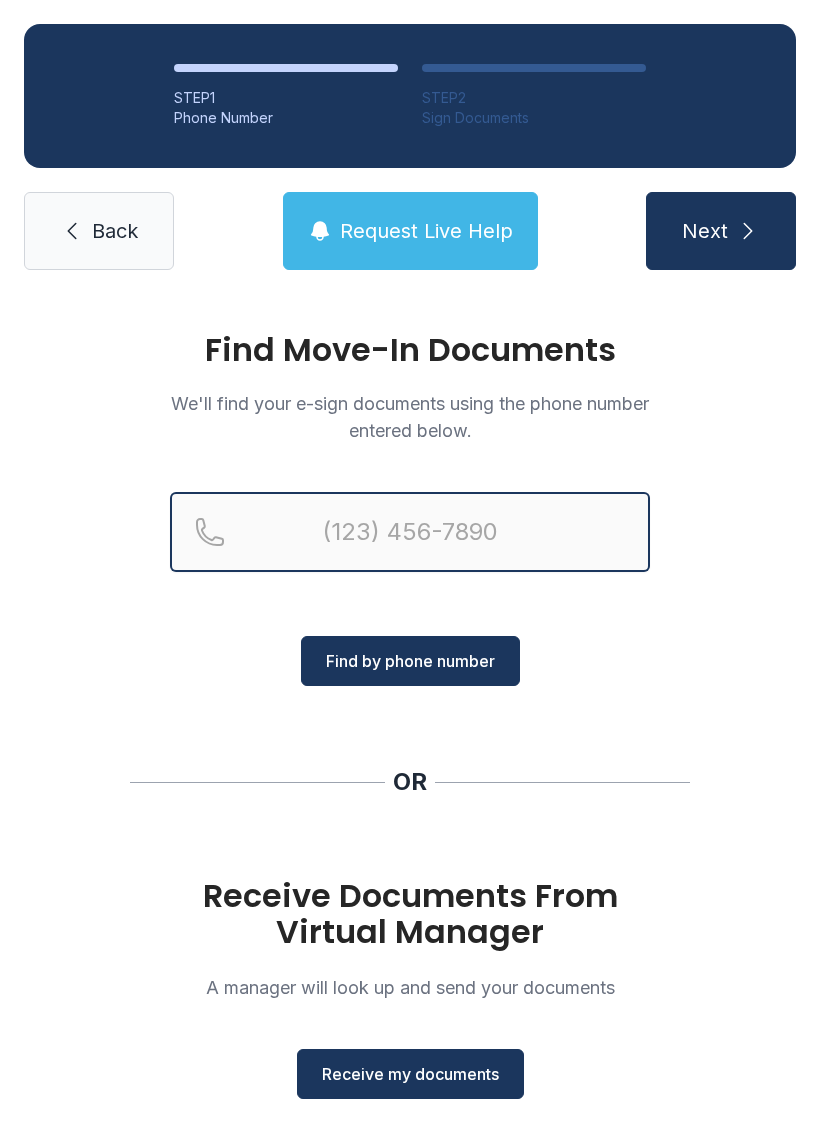 click at bounding box center (410, 532) 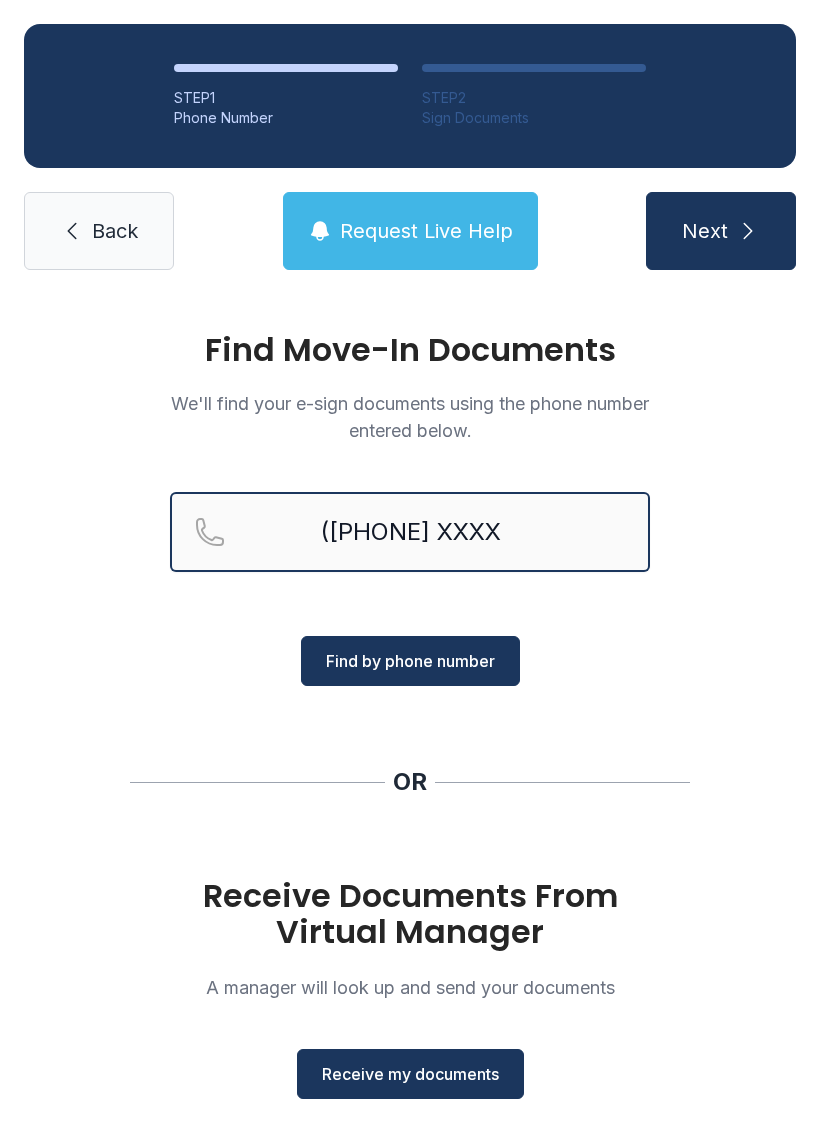 type on "([PHONE] XXXX" 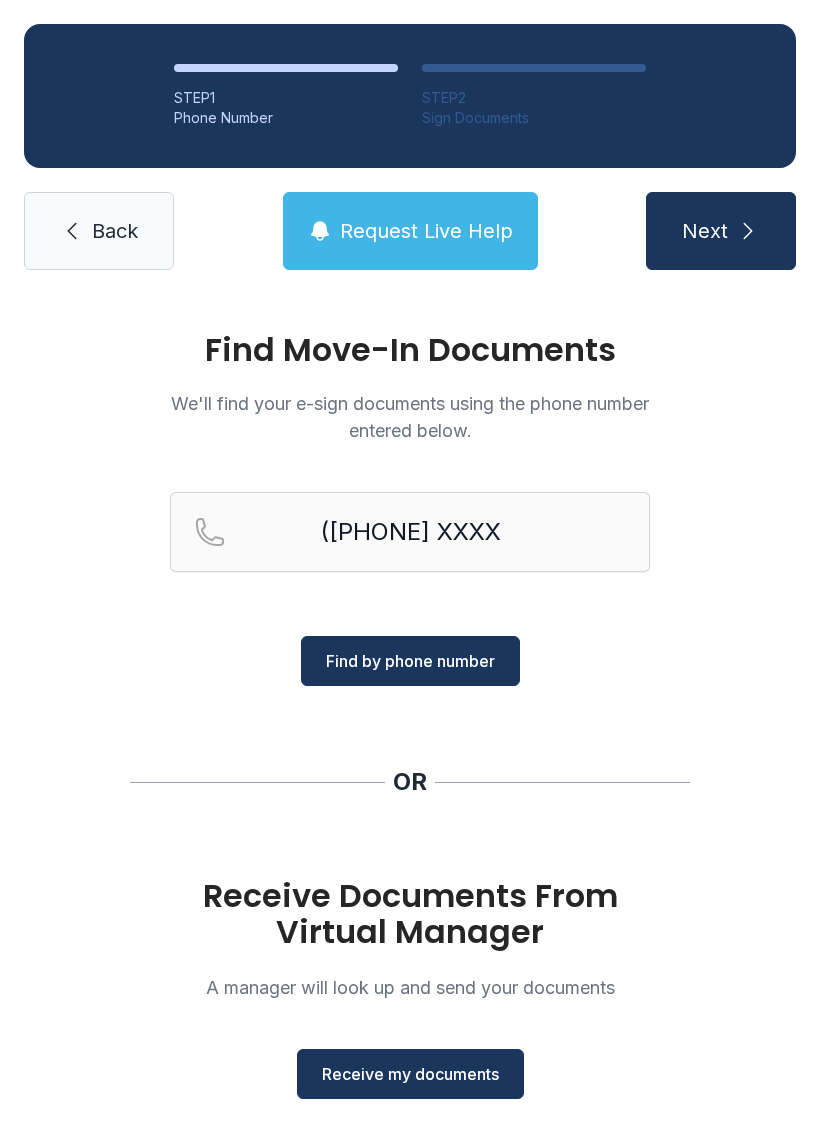 click on "Find by phone number" at bounding box center [410, 661] 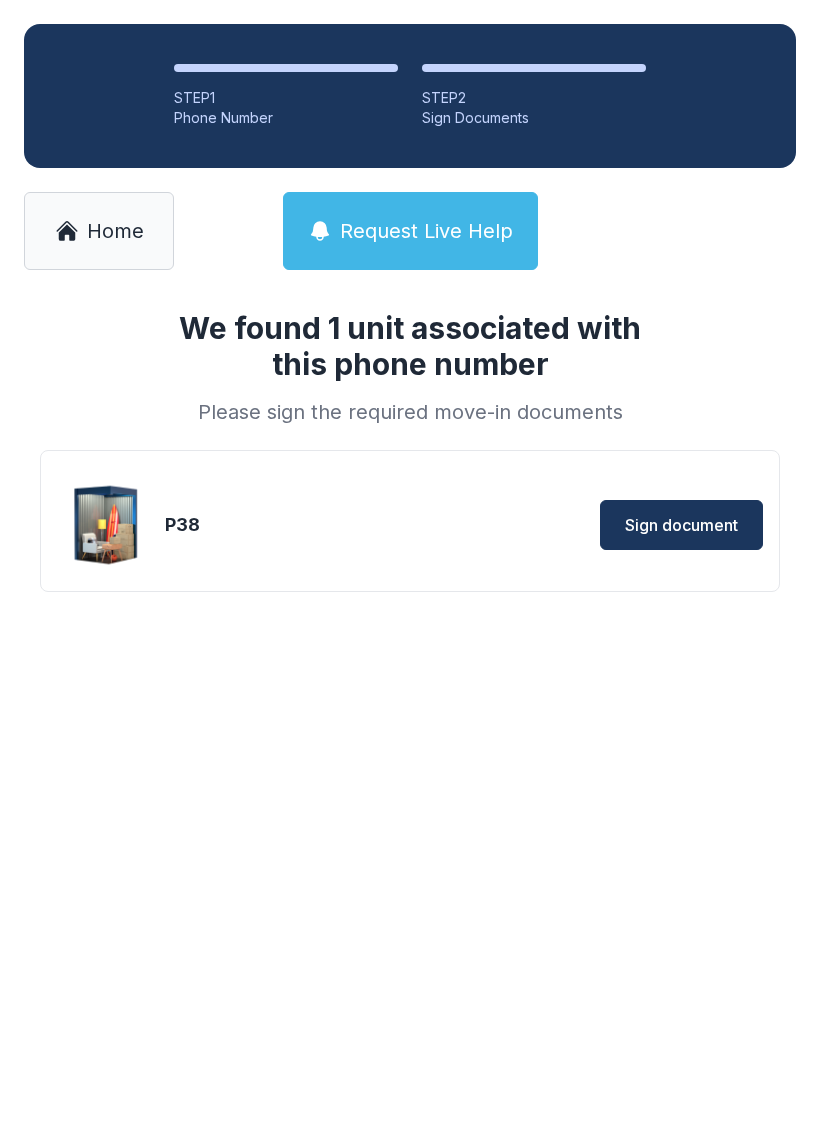 click on "We found 1 unit associated with this phone number Please sign the required move-in documents P38 Sign document" at bounding box center [410, 483] 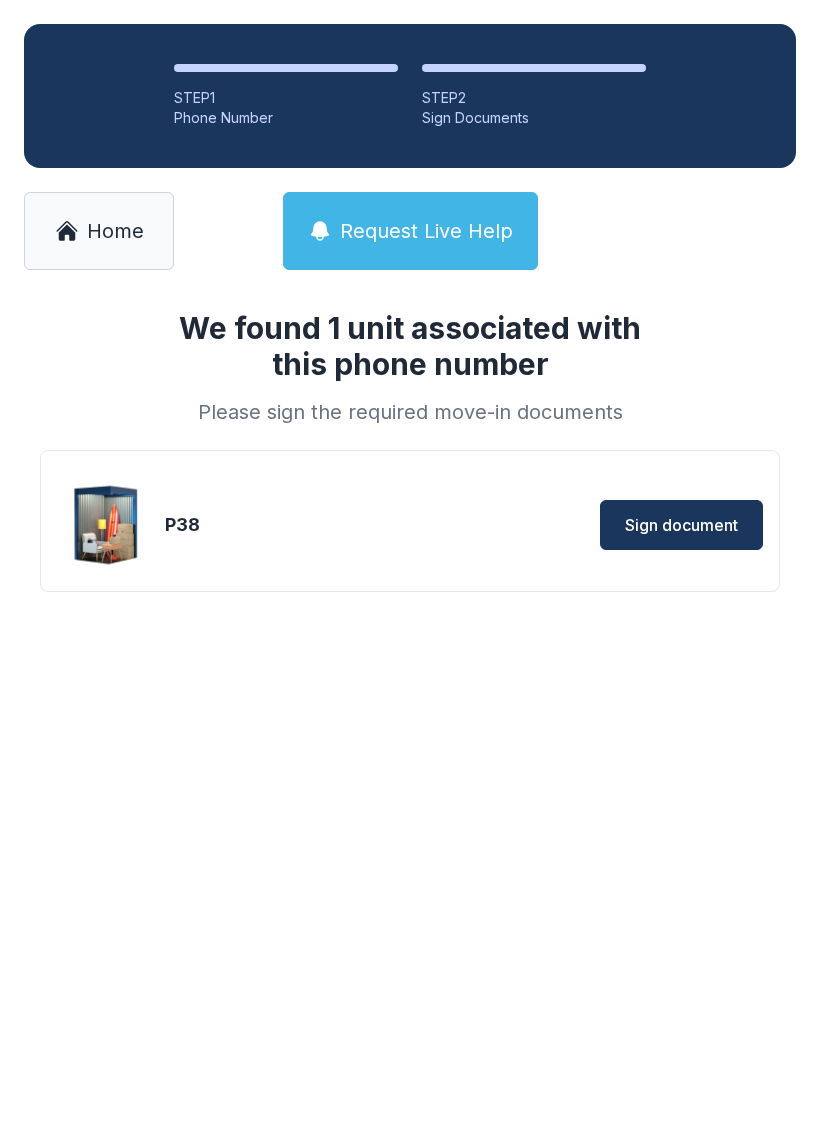 click on "Home" at bounding box center (99, 231) 